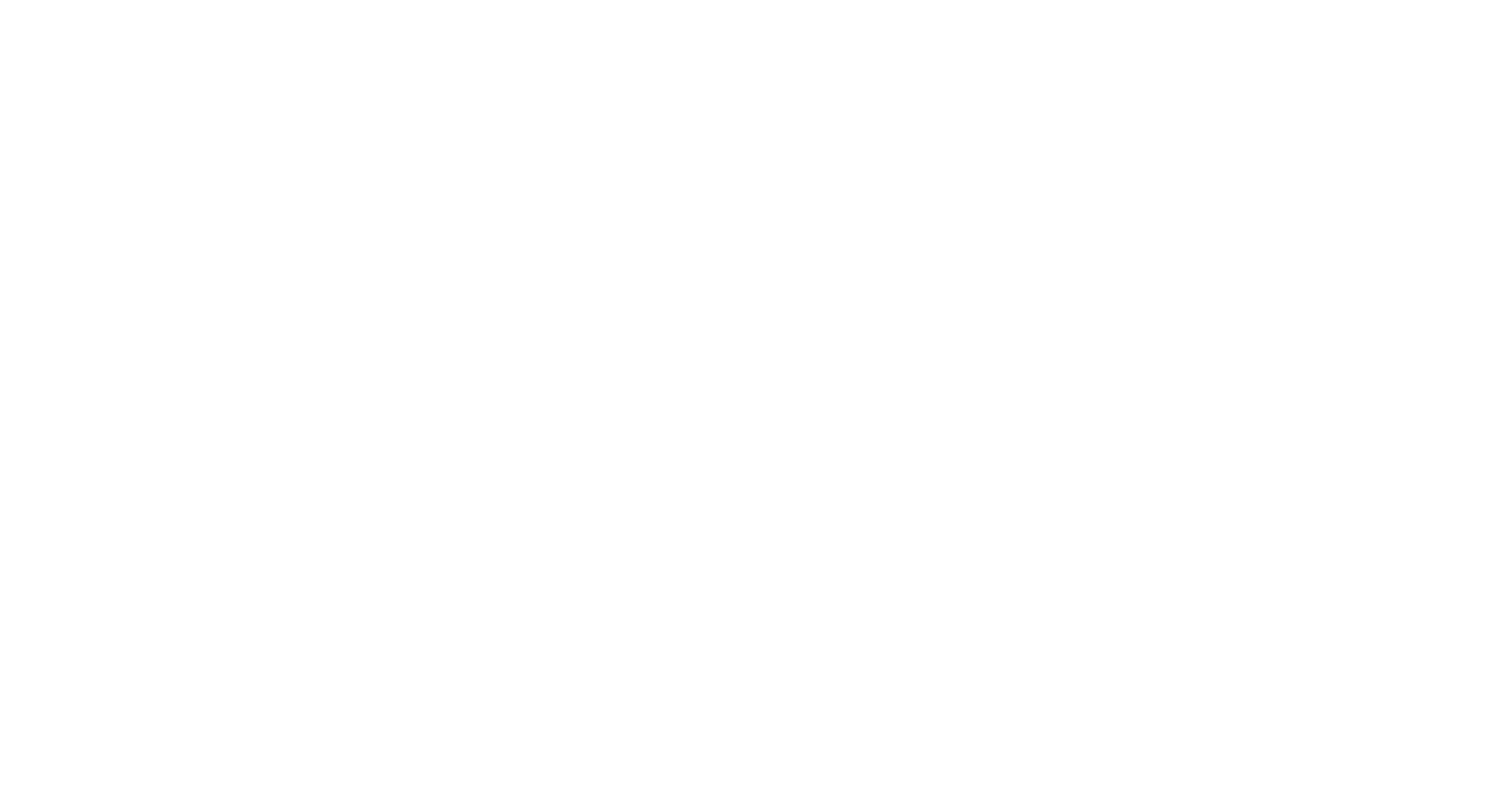 scroll, scrollTop: 0, scrollLeft: 0, axis: both 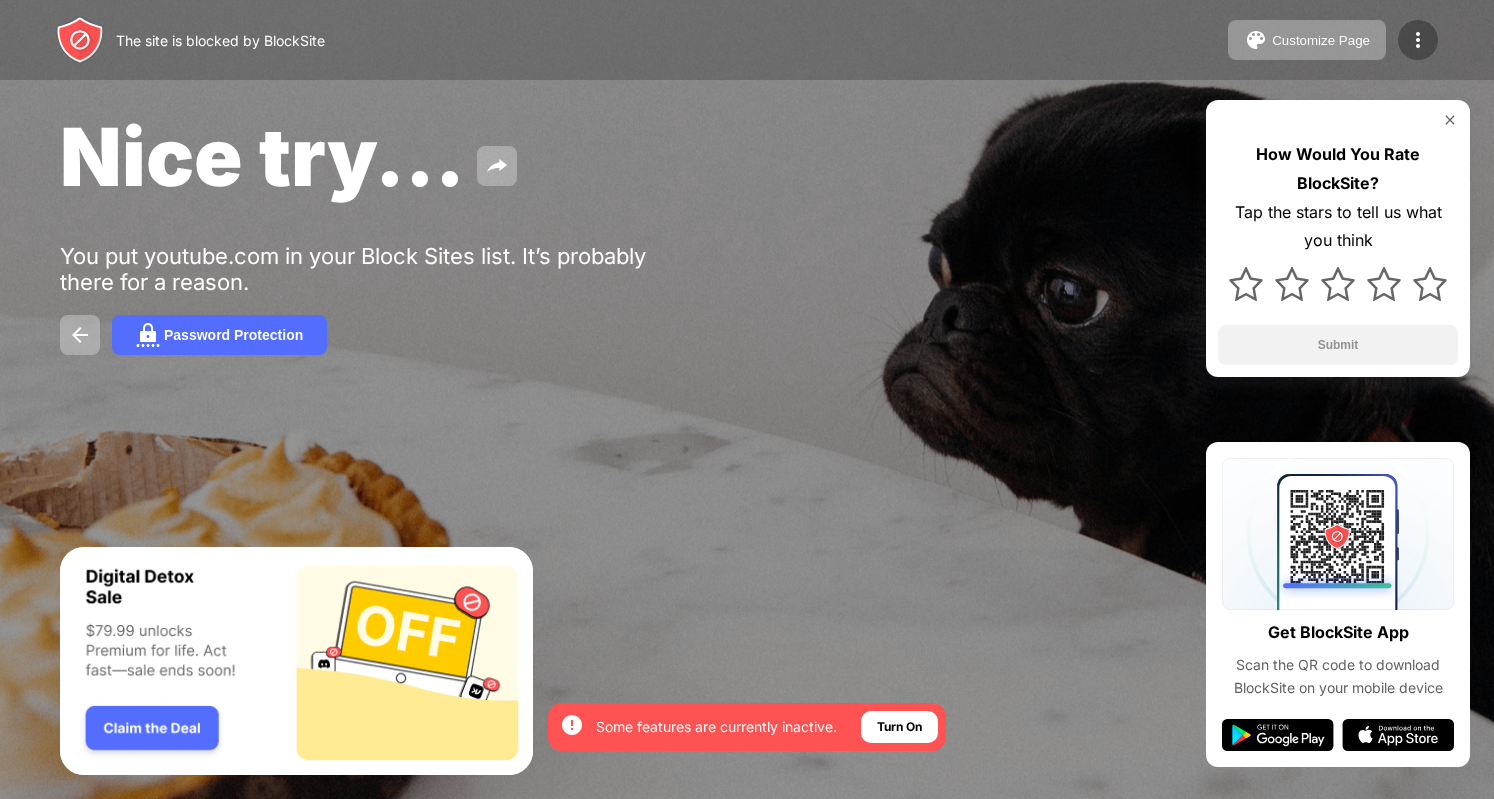 click at bounding box center [1418, 40] 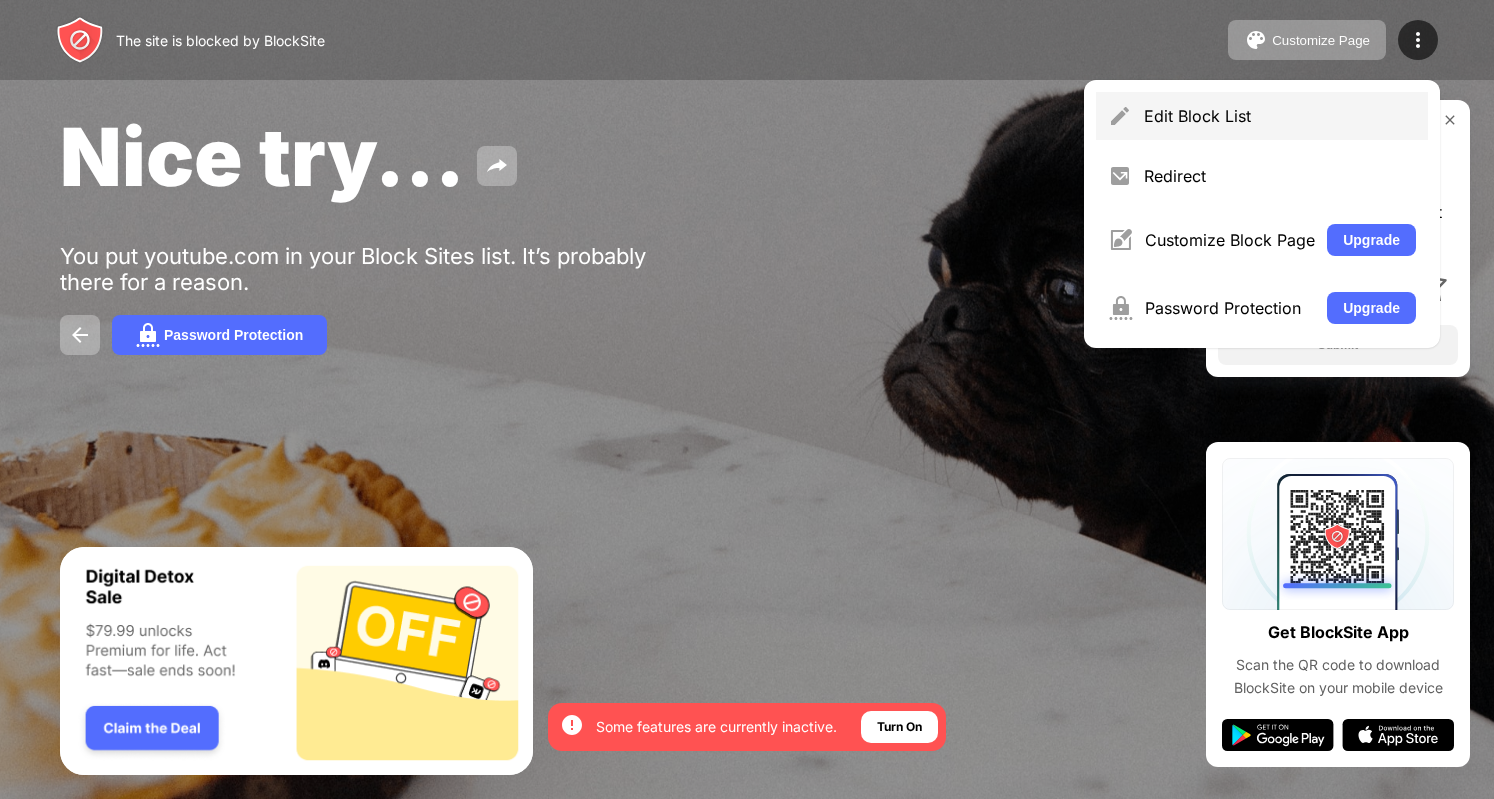 click on "Edit Block List" at bounding box center (1280, 116) 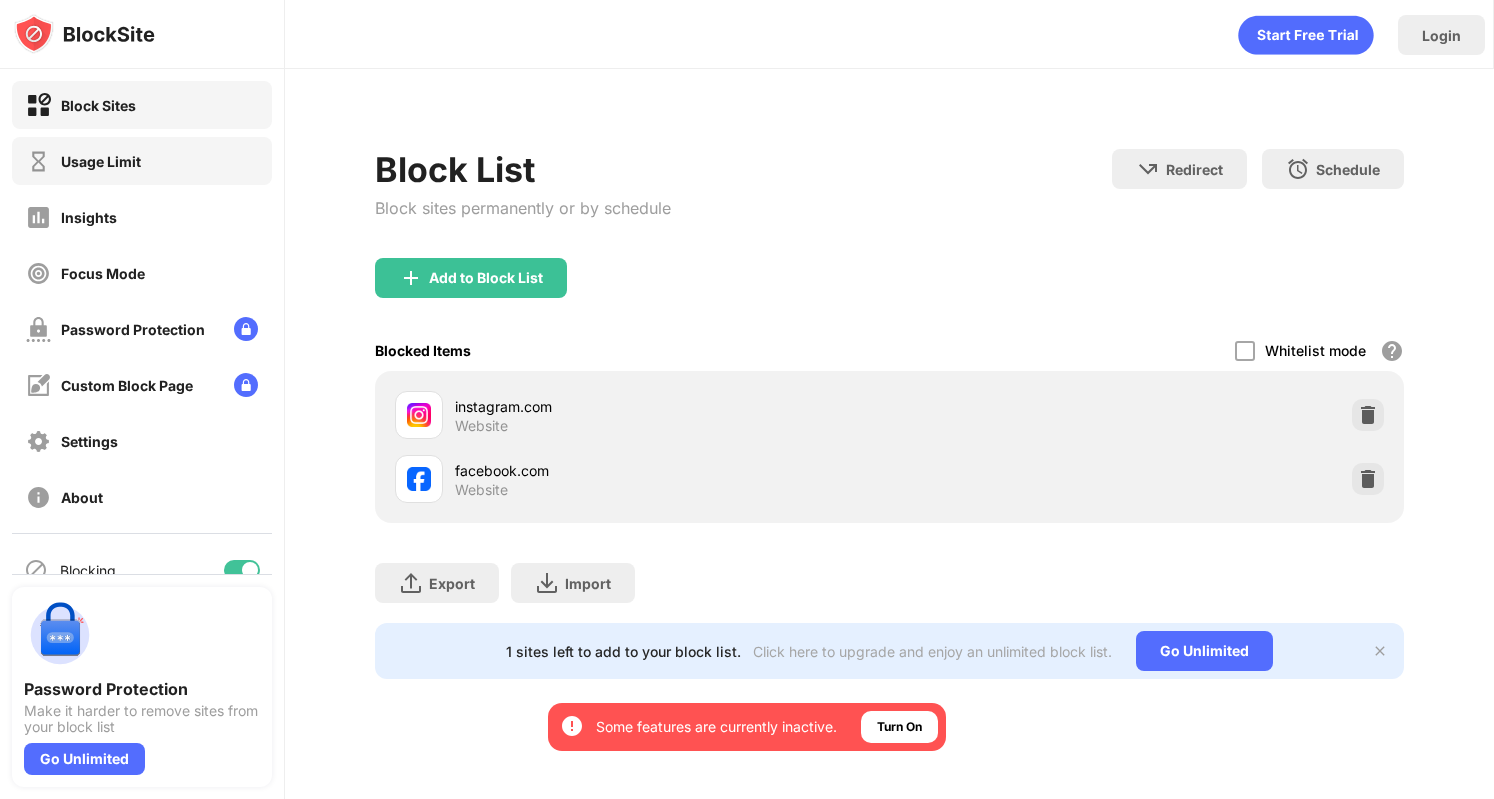 click on "Usage Limit" at bounding box center [142, 161] 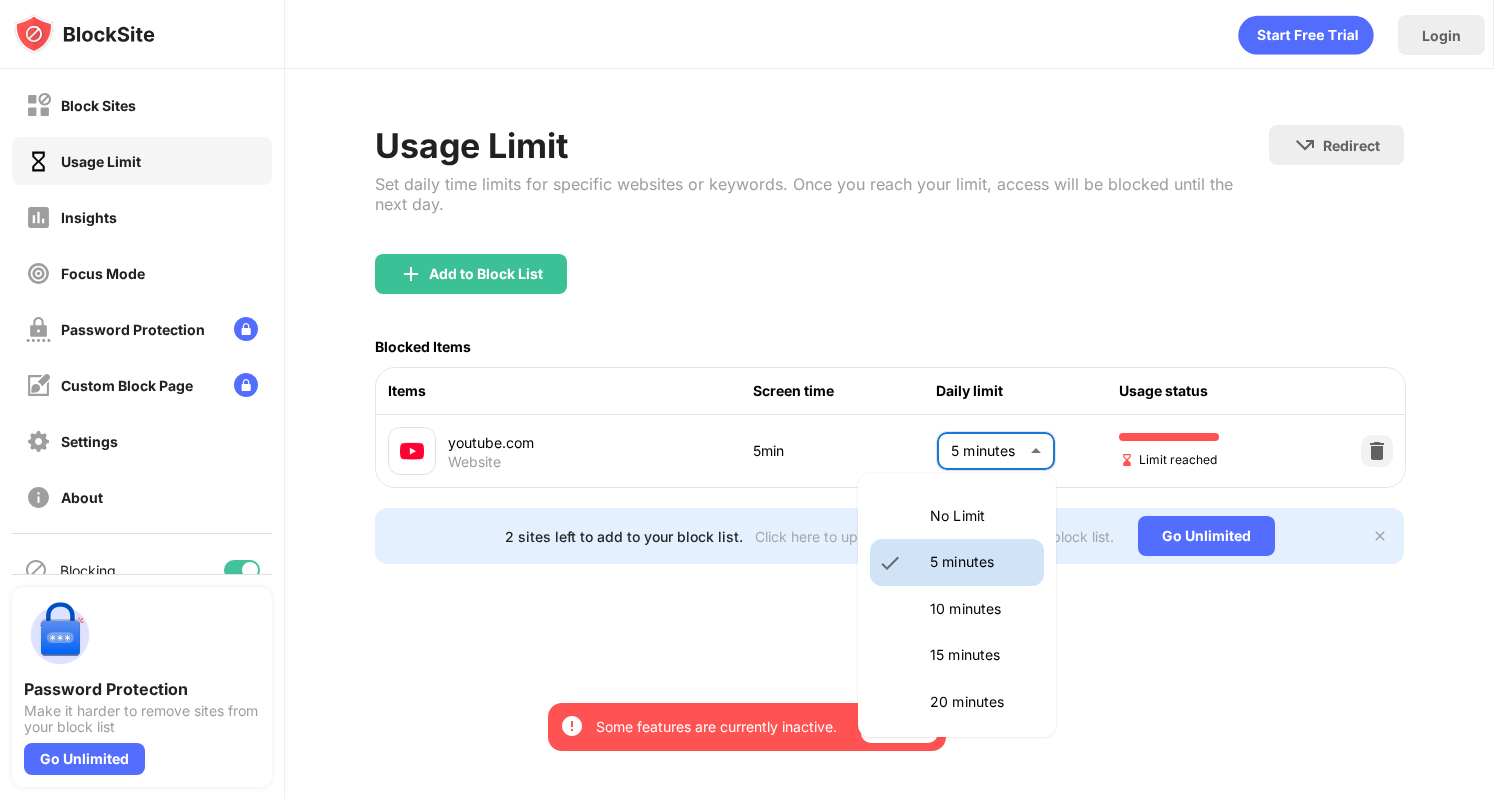 click on "Website [TIME] [TIME] * ​ Limit reached 2 sites left to add to your block list. Click here to upgrade and enjoy an unlimited block list. Go Unlimited
No Limit [TIME] [TIME] [TIME] [TIME] [TIME] [TIME] [TIME] [TIME] [TIME] [TIME] [TIME] [TIME] [TIME] [TIME] [TIME] [TIME] [TIME] [TIME] [TIME] [TIME] [TIME] [TIME] [TIME] [TIME] [TIME] [TIME]" at bounding box center (747, 399) 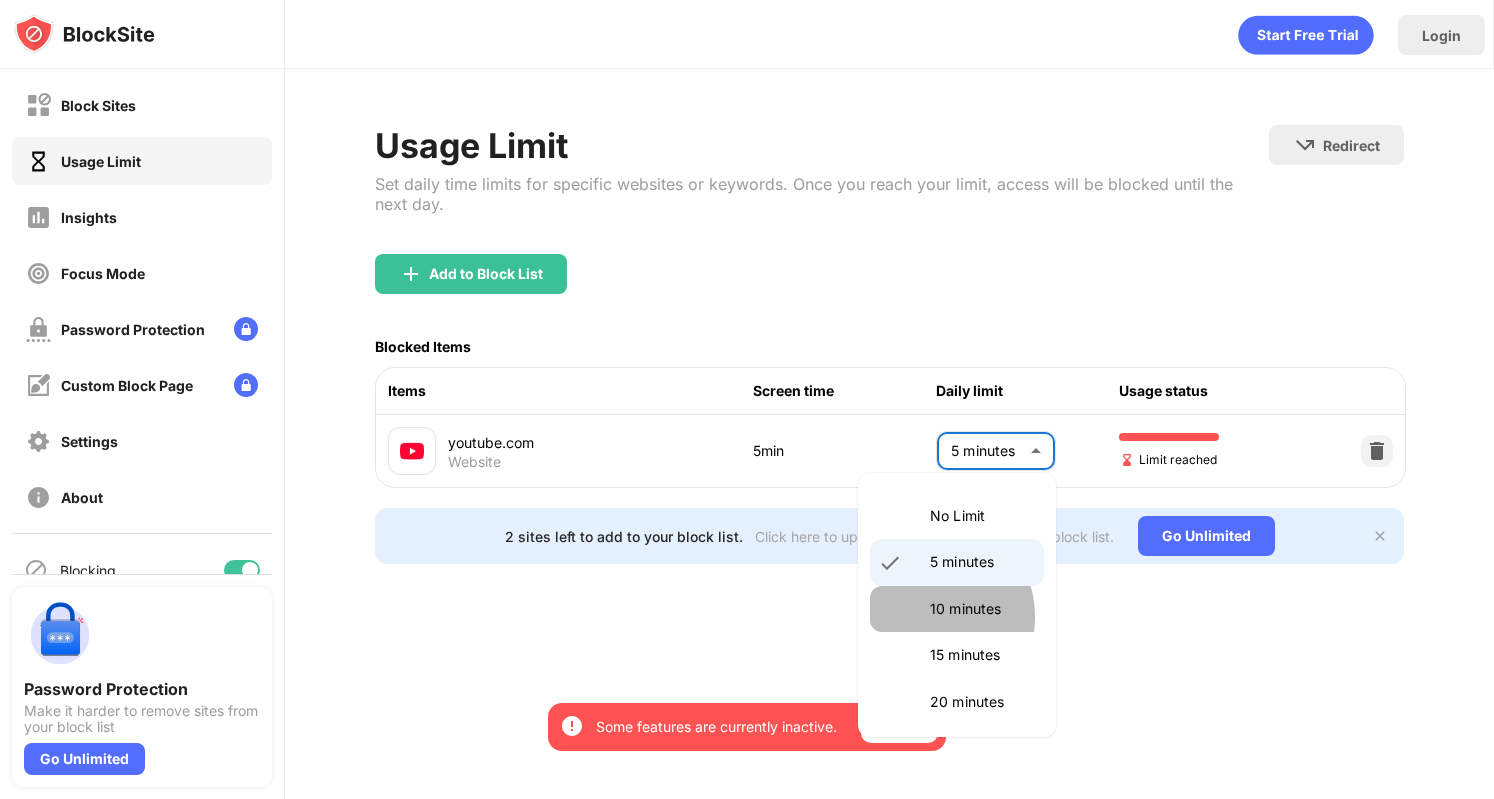 click on "10 minutes" at bounding box center (957, 609) 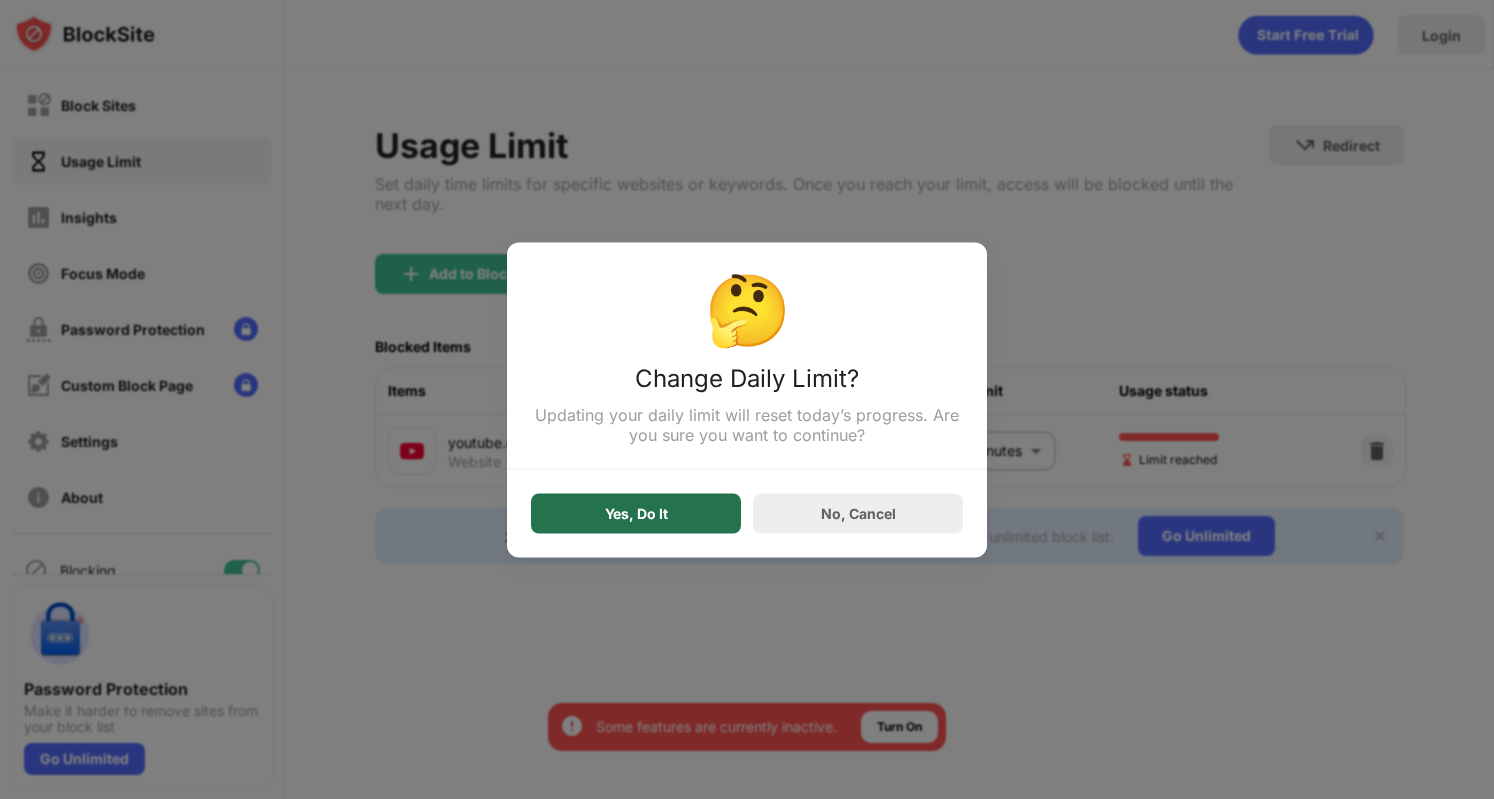click on "Yes, Do It" at bounding box center [636, 513] 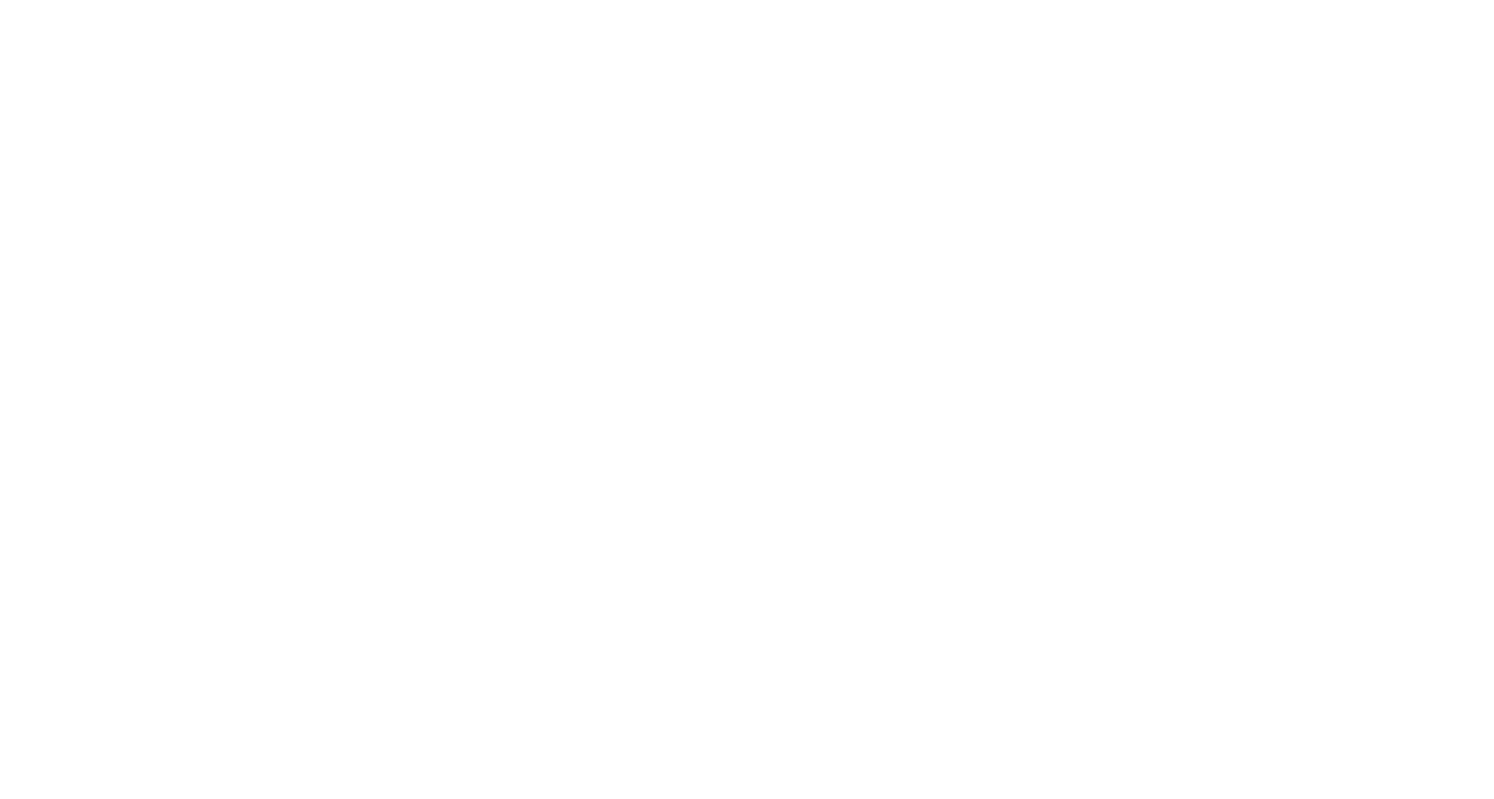 scroll, scrollTop: 0, scrollLeft: 0, axis: both 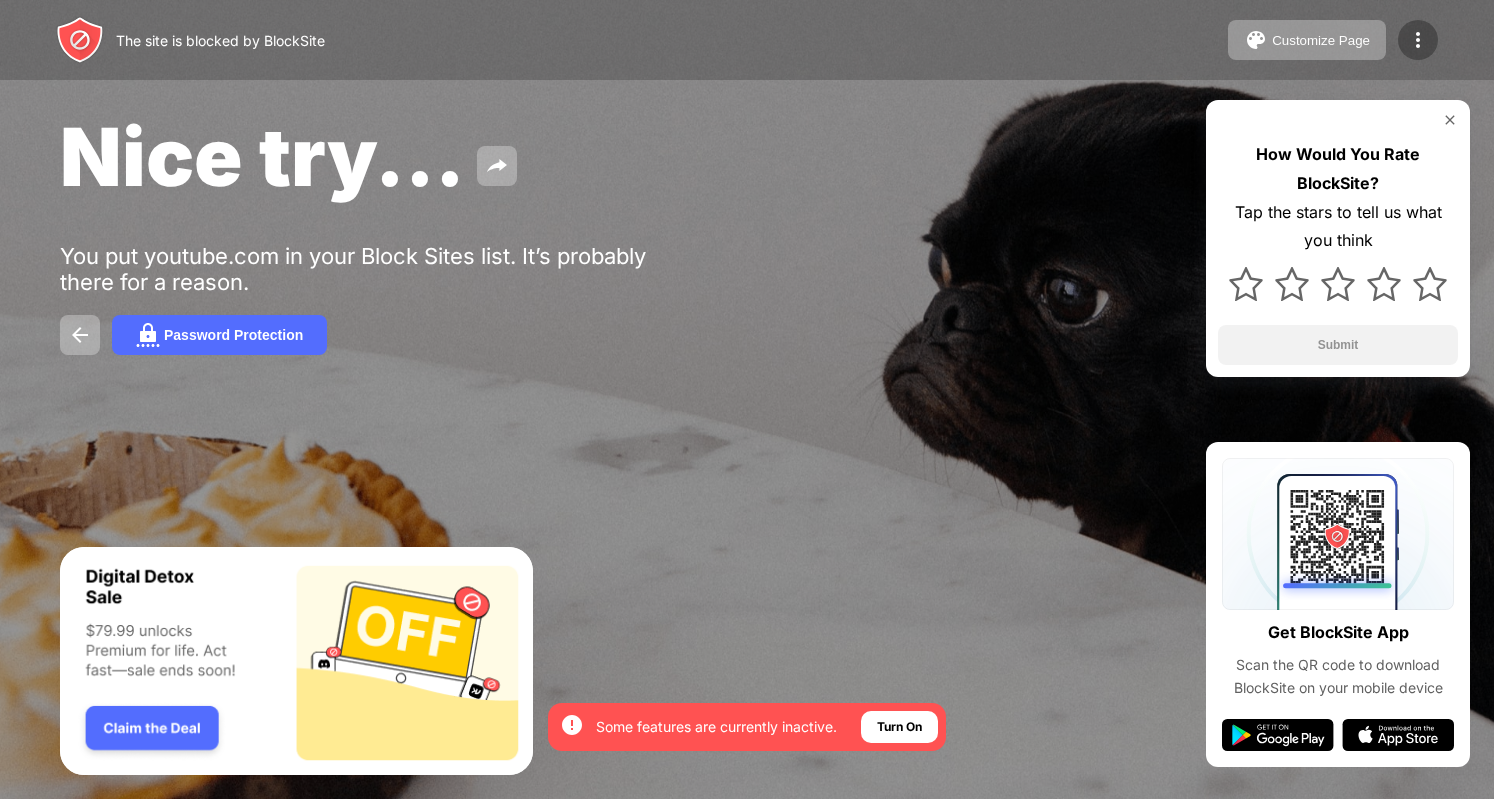 click at bounding box center (1418, 40) 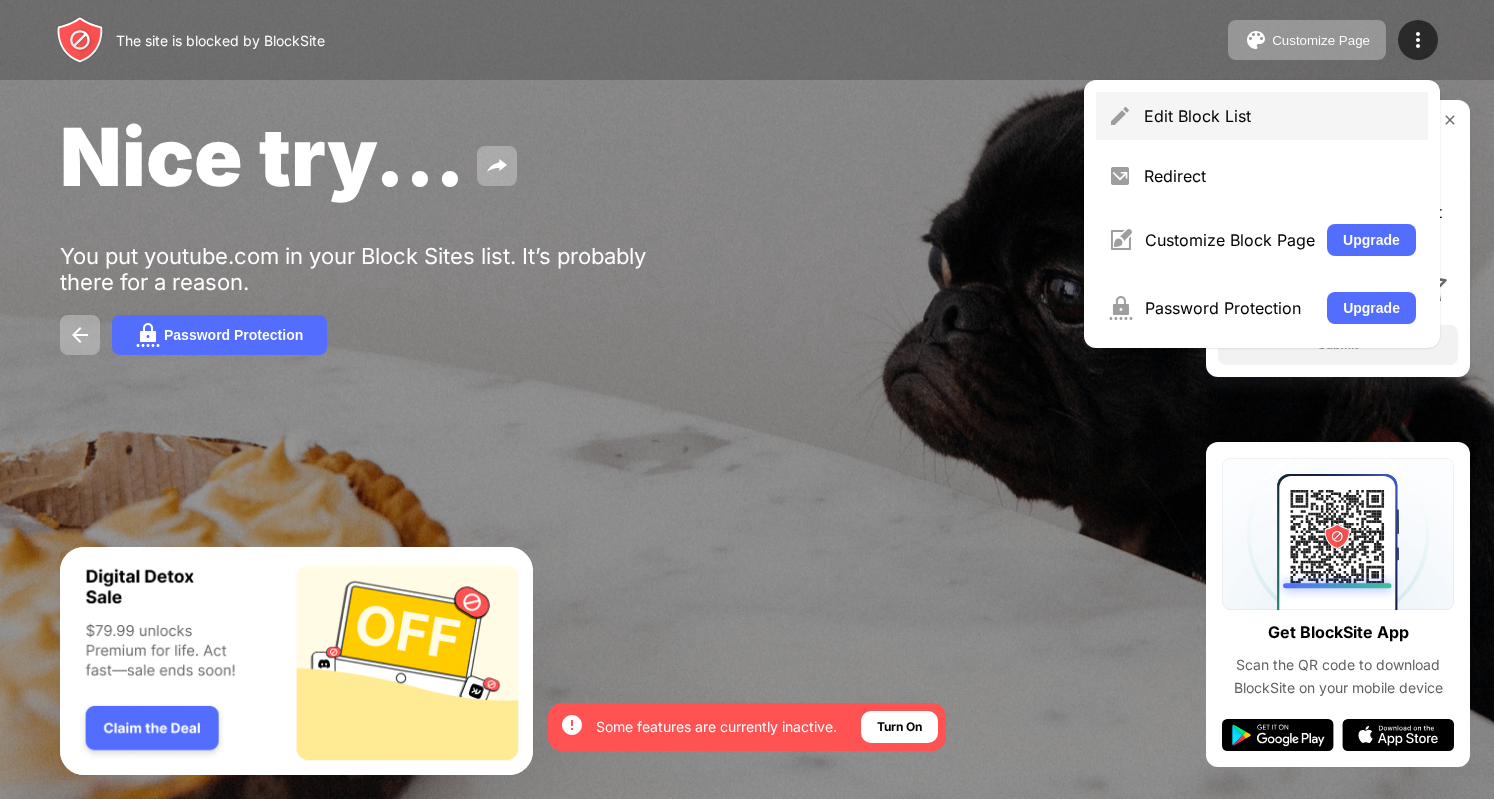 click on "Edit Block List" at bounding box center [1262, 116] 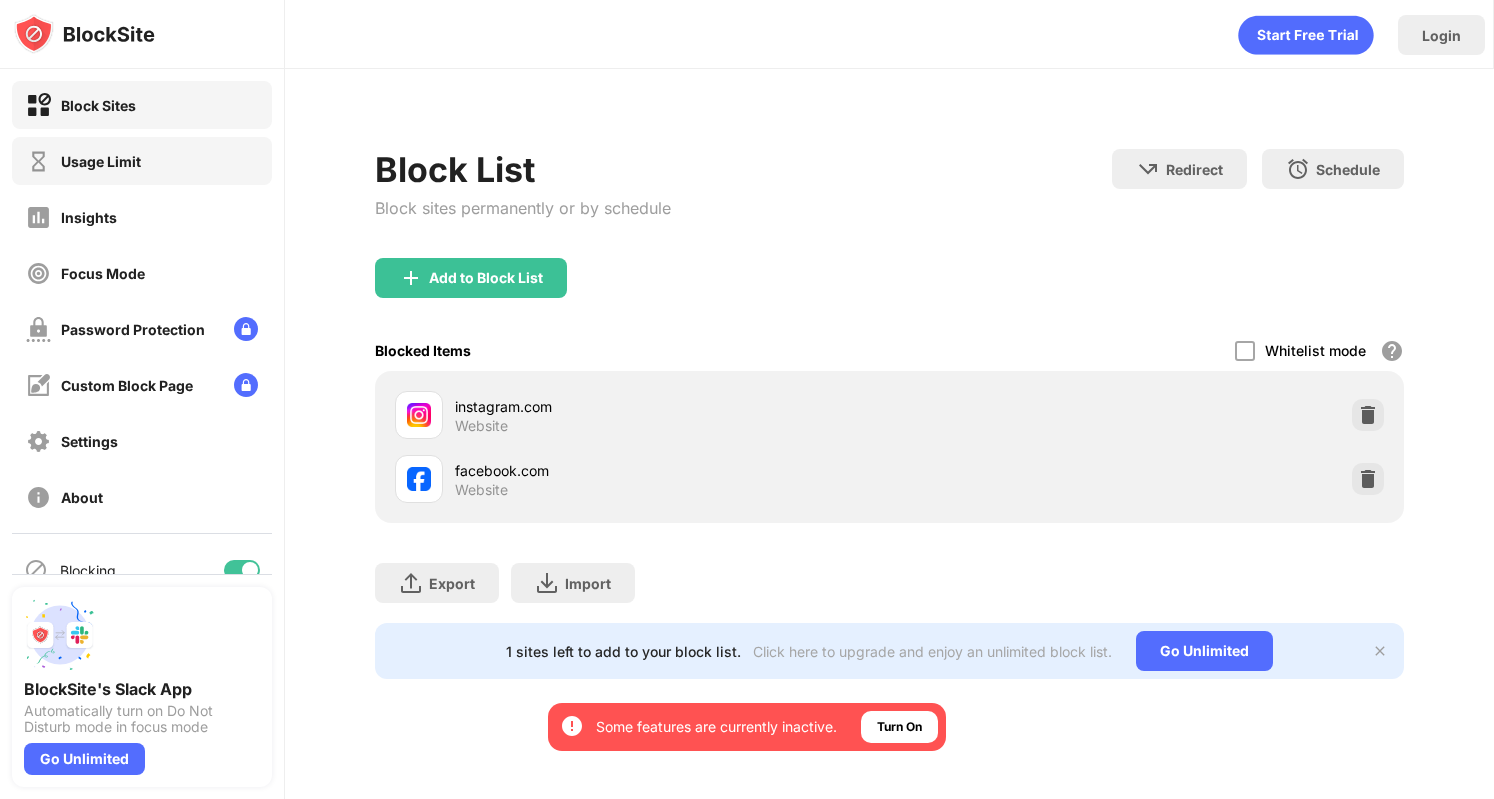 click on "Usage Limit" at bounding box center (142, 161) 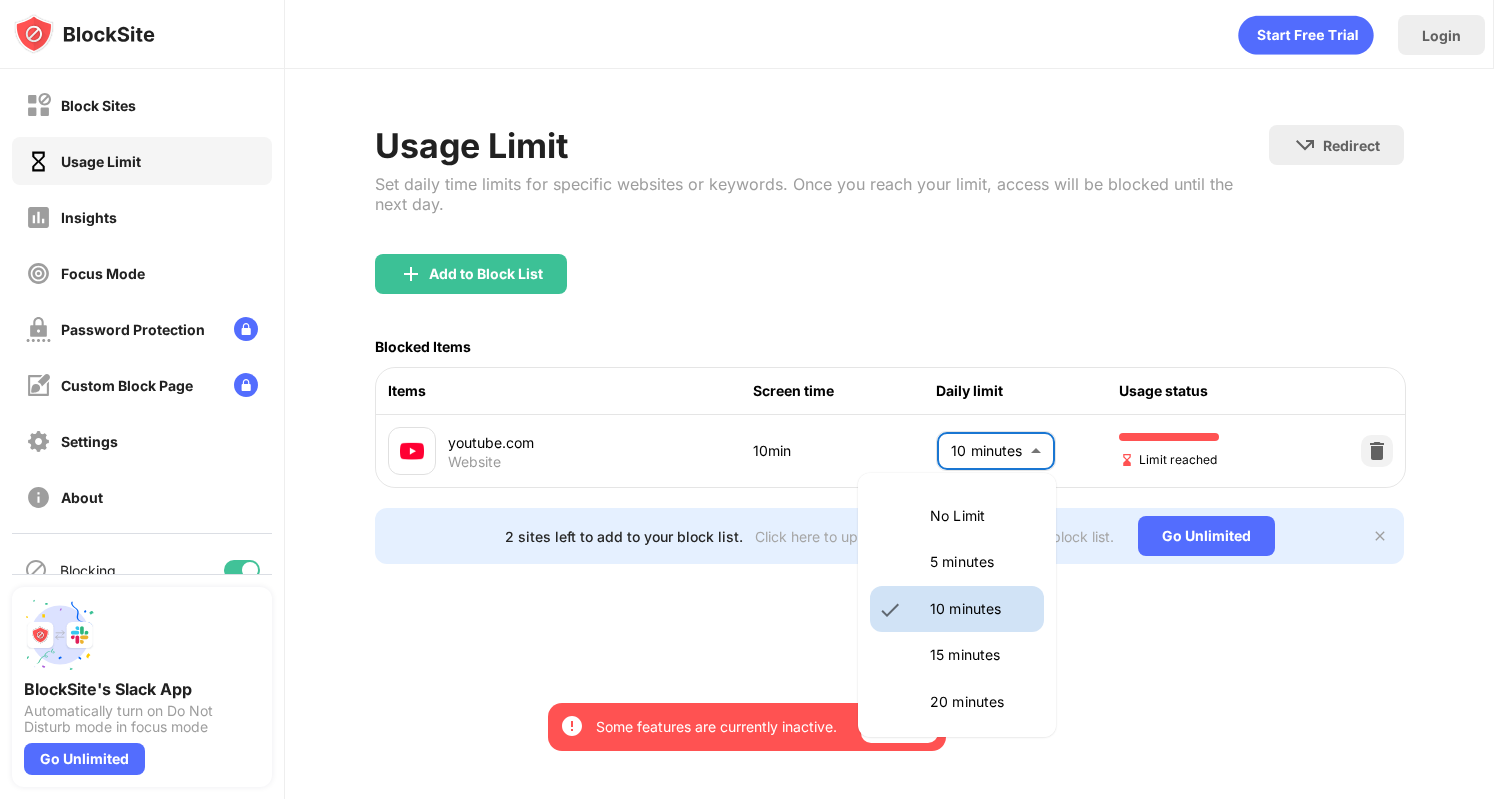 click on "By opting in, you ensure access to all the features and benefits that rely on these technologies. Some features are currently inactive. Turn On Block Sites Usage Limit Insights Focus Mode Password Protection Custom Block Page Settings About Blocking Sync with other devices Disabled BlockSite's Slack App Automatically turn on Do Not Disturb mode in focus mode Go Unlimited Login Usage Limit Set daily time limits for specific websites or keywords. Once you reach your limit, access will be blocked until the next day. Redirect Choose a site to be redirected to when blocking is active Add to Block List Blocked Items Items Screen time Daily limit Usage status youtube.com Website 10min 10 minutes ** ​ Limit reached 2 sites left to add to your block list. Click here to upgrade and enjoy an unlimited block list. Go Unlimited
No Limit 5 minutes 10 minutes 15 minutes 20 minutes 25 minutes 30 minutes 35 minutes 40 minutes 45 minutes 50 minutes 55 minutes 60 minutes 1.5 hours 2 hours 2.5 hours 3 hours 3.5 hours" at bounding box center (747, 399) 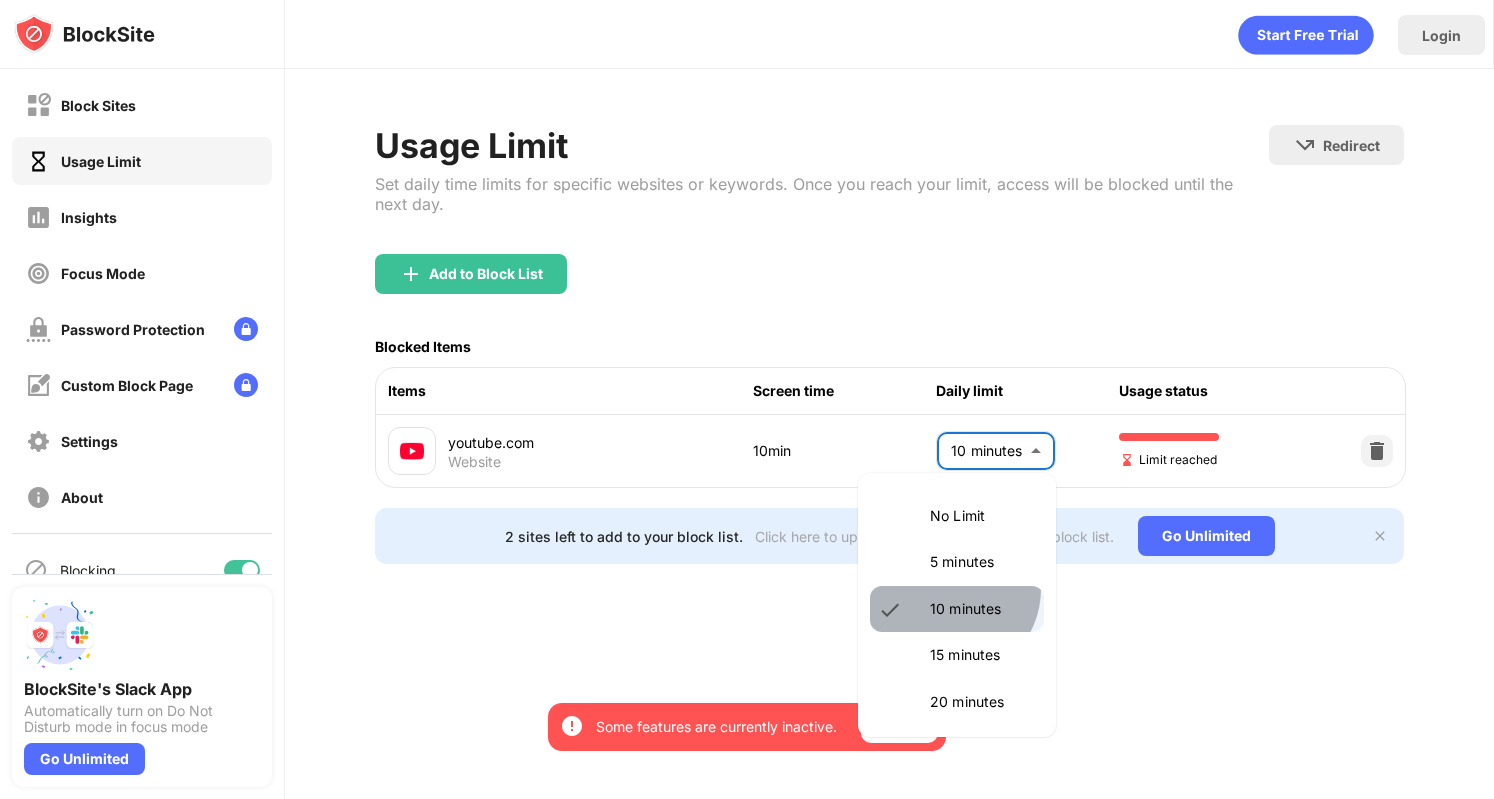 click on "10 minutes" at bounding box center (957, 609) 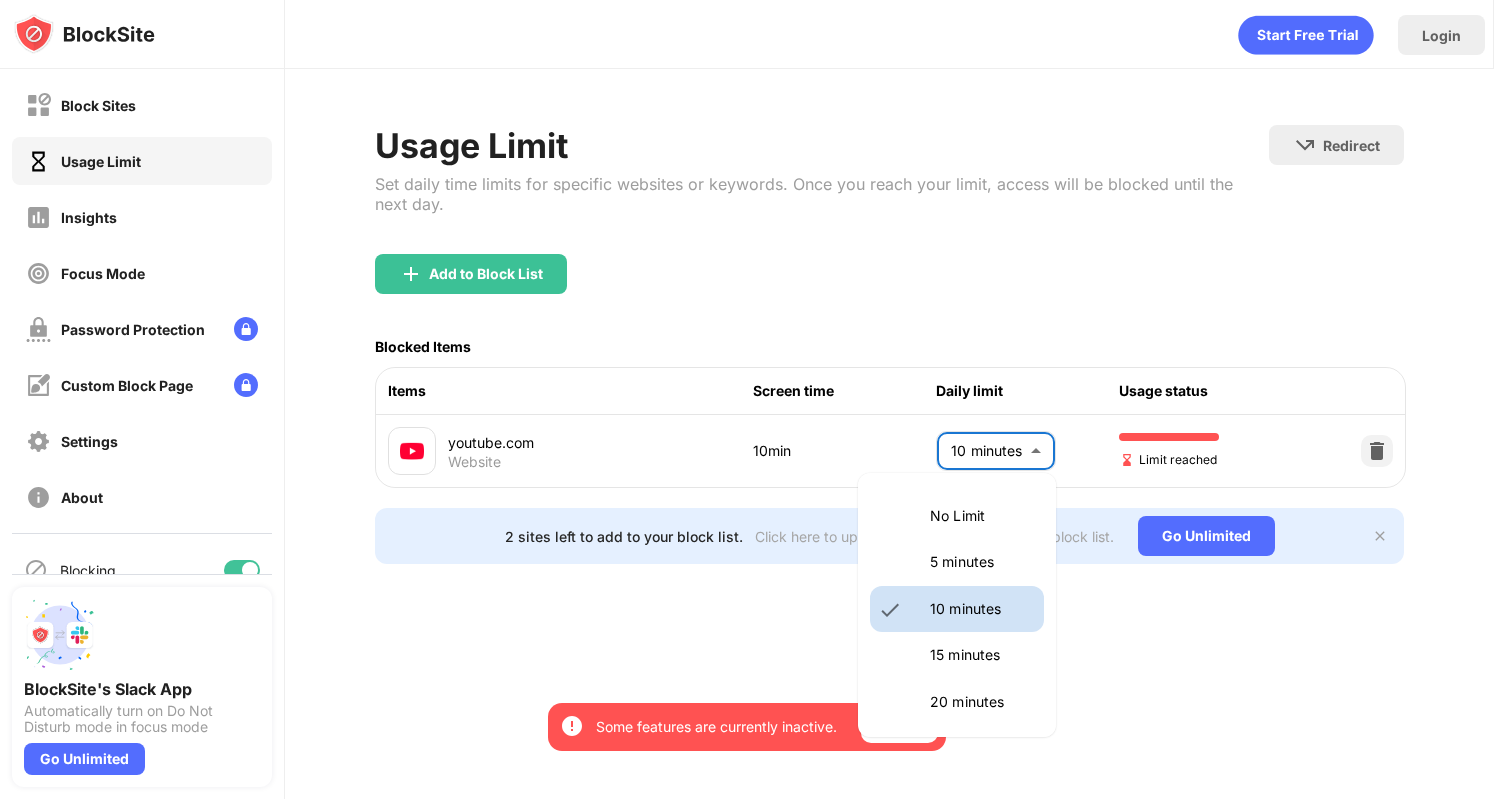 click on "By opting in, you ensure access to all the features and benefits that rely on these technologies. Some features are currently inactive. Turn On Block Sites Usage Limit Insights Focus Mode Password Protection Custom Block Page Settings About Blocking Sync with other devices Disabled BlockSite's Slack App Automatically turn on Do Not Disturb mode in focus mode Go Unlimited Login Usage Limit Set daily time limits for specific websites or keywords. Once you reach your limit, access will be blocked until the next day. Redirect Choose a site to be redirected to when blocking is active Add to Block List Blocked Items Items Screen time Daily limit Usage status youtube.com Website 10min 10 minutes ** ​ Limit reached 2 sites left to add to your block list. Click here to upgrade and enjoy an unlimited block list. Go Unlimited
No Limit 5 minutes 10 minutes 15 minutes 20 minutes 25 minutes 30 minutes 35 minutes 40 minutes 45 minutes 50 minutes 55 minutes 60 minutes 1.5 hours 2 hours 2.5 hours 3 hours 3.5 hours" at bounding box center [747, 399] 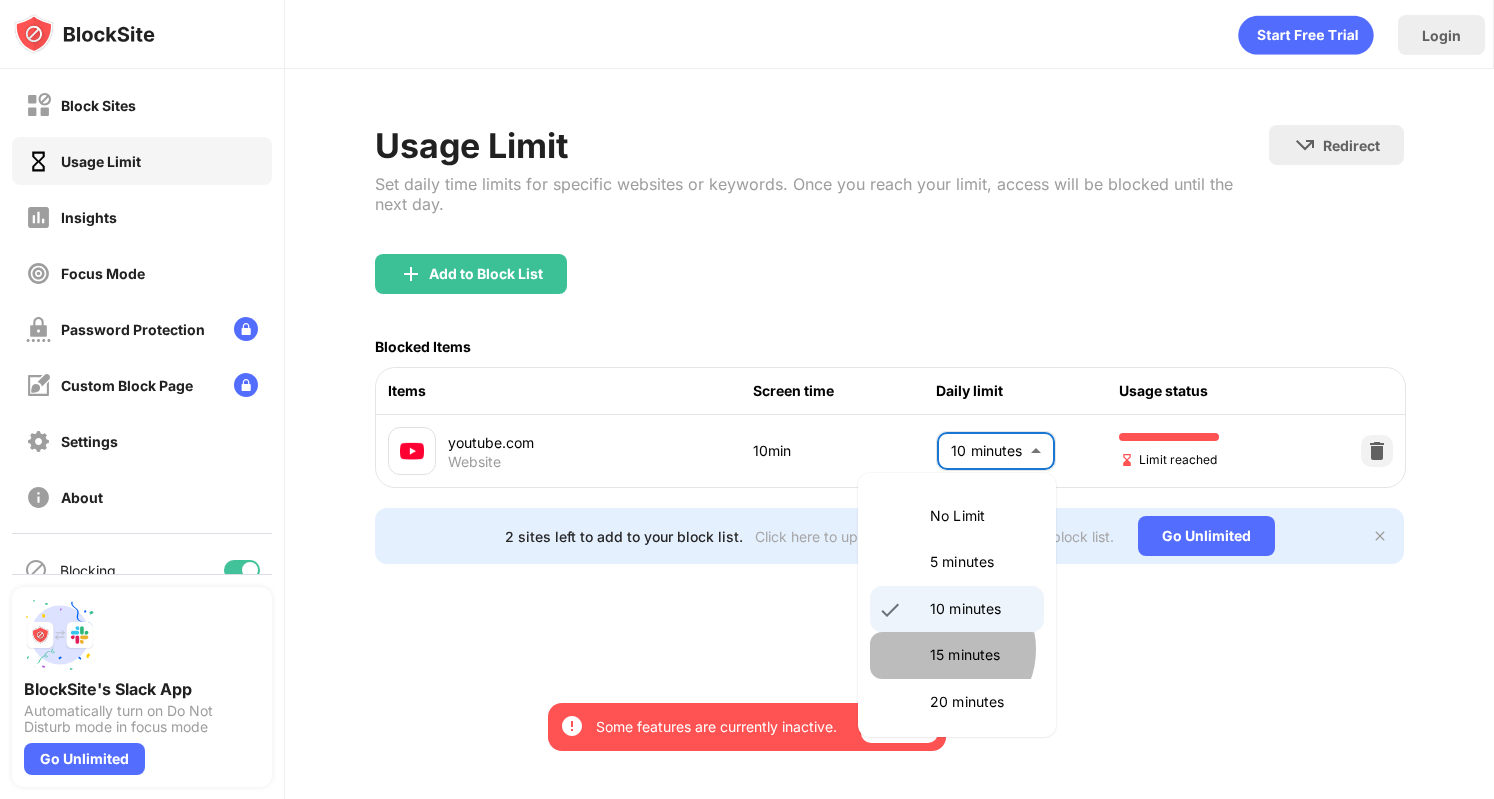 click on "15 minutes" at bounding box center [981, 655] 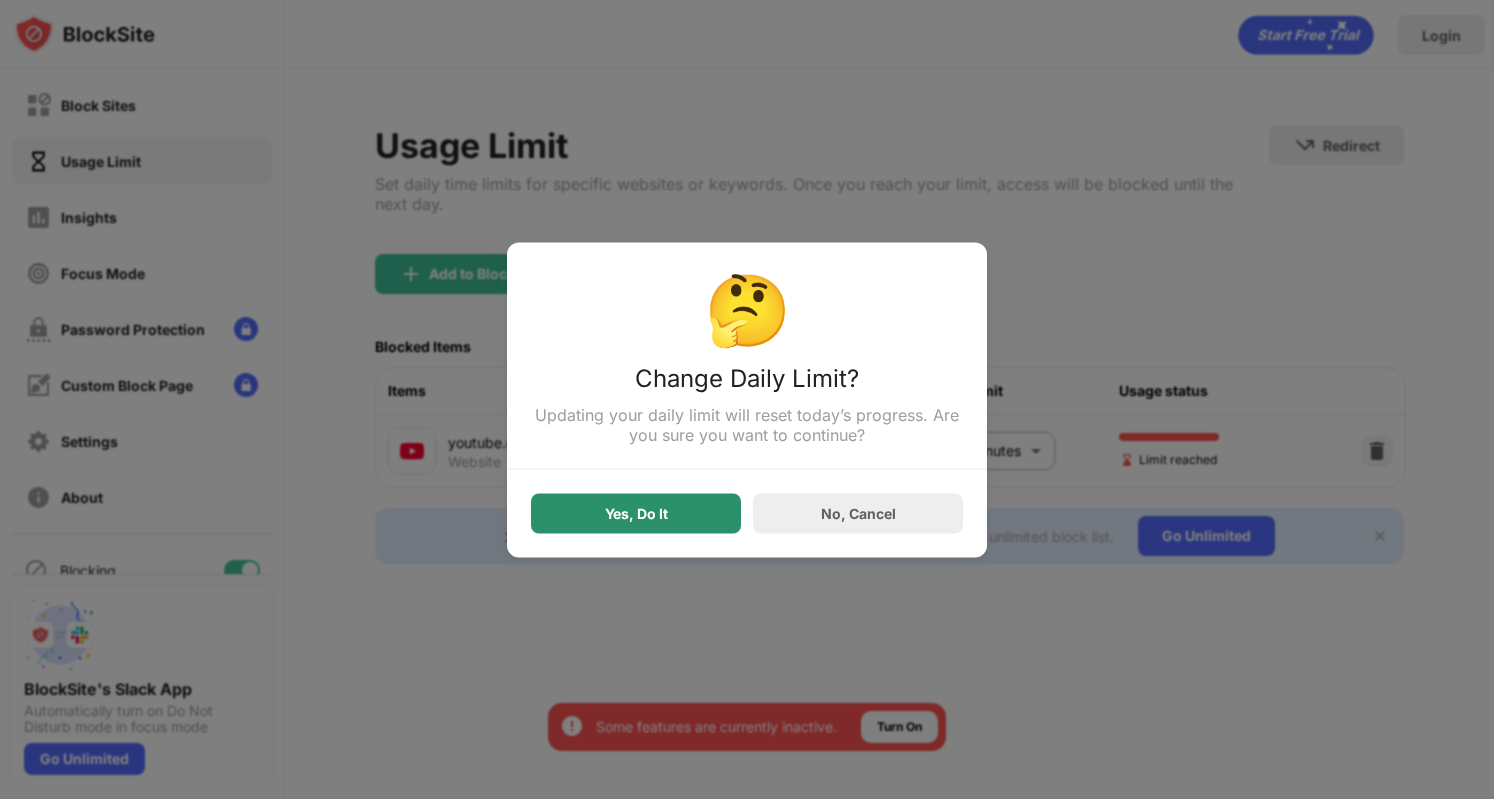click on "Yes, Do It" at bounding box center [636, 513] 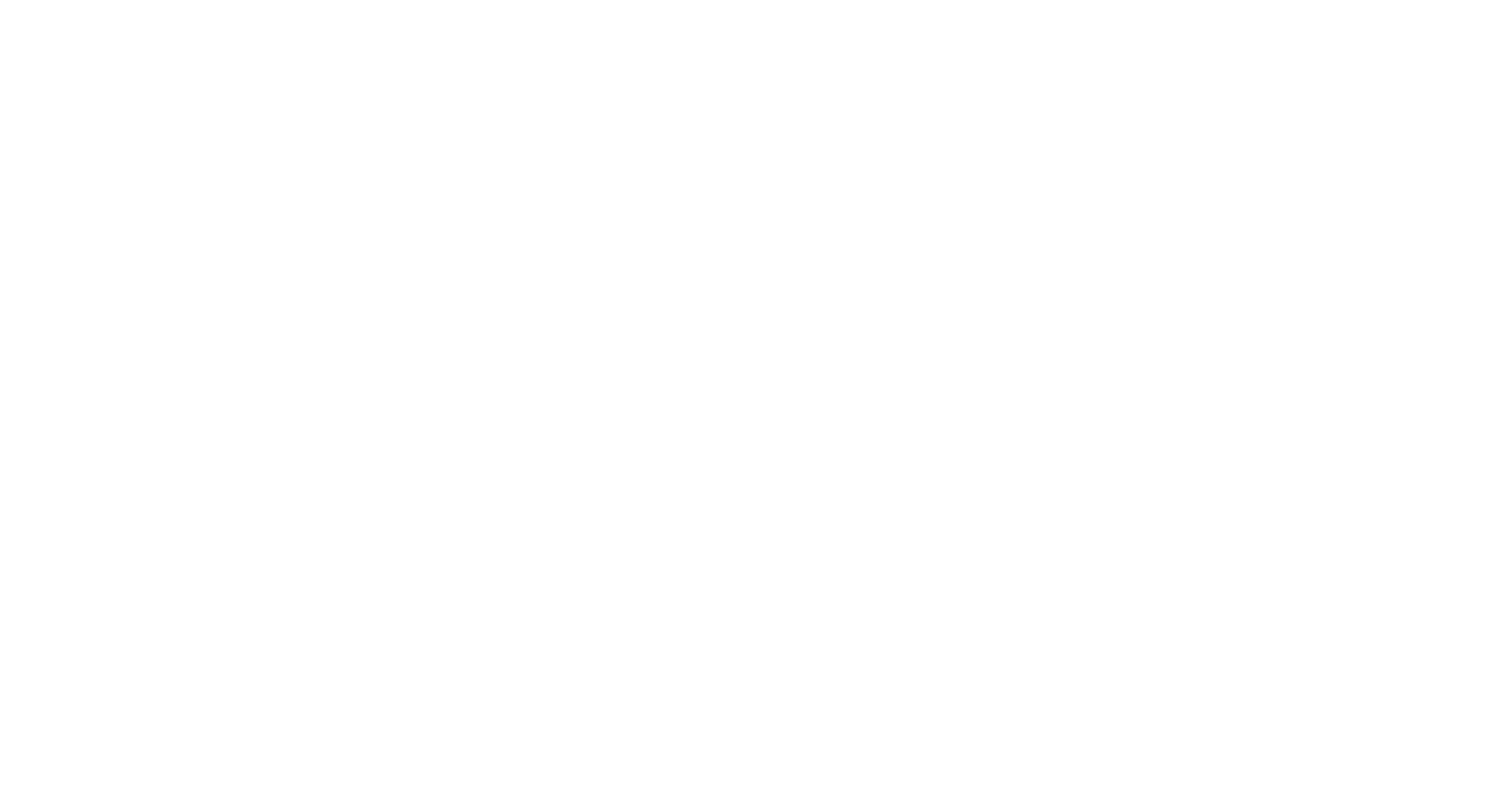 scroll, scrollTop: 0, scrollLeft: 0, axis: both 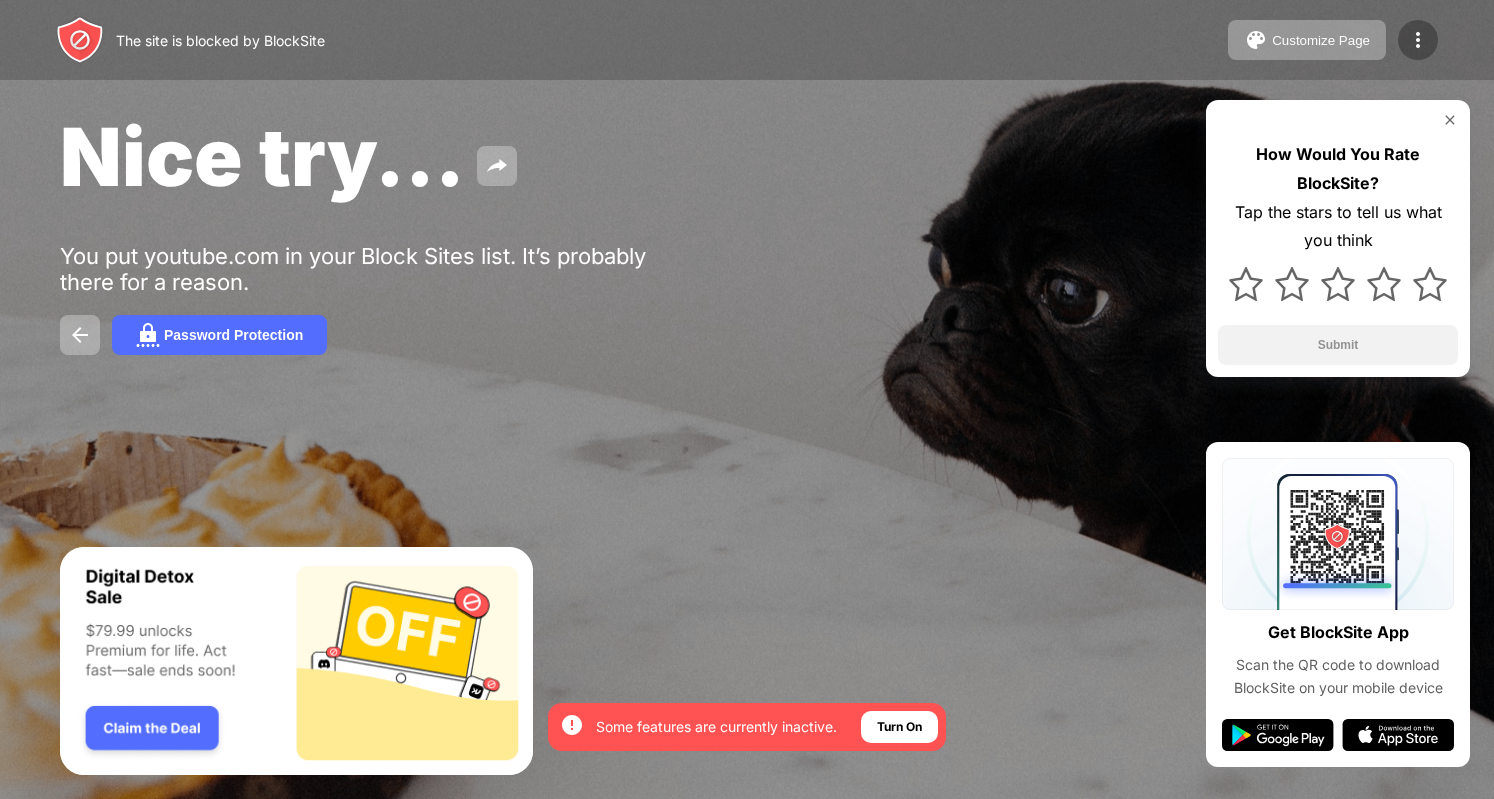 click at bounding box center (1418, 40) 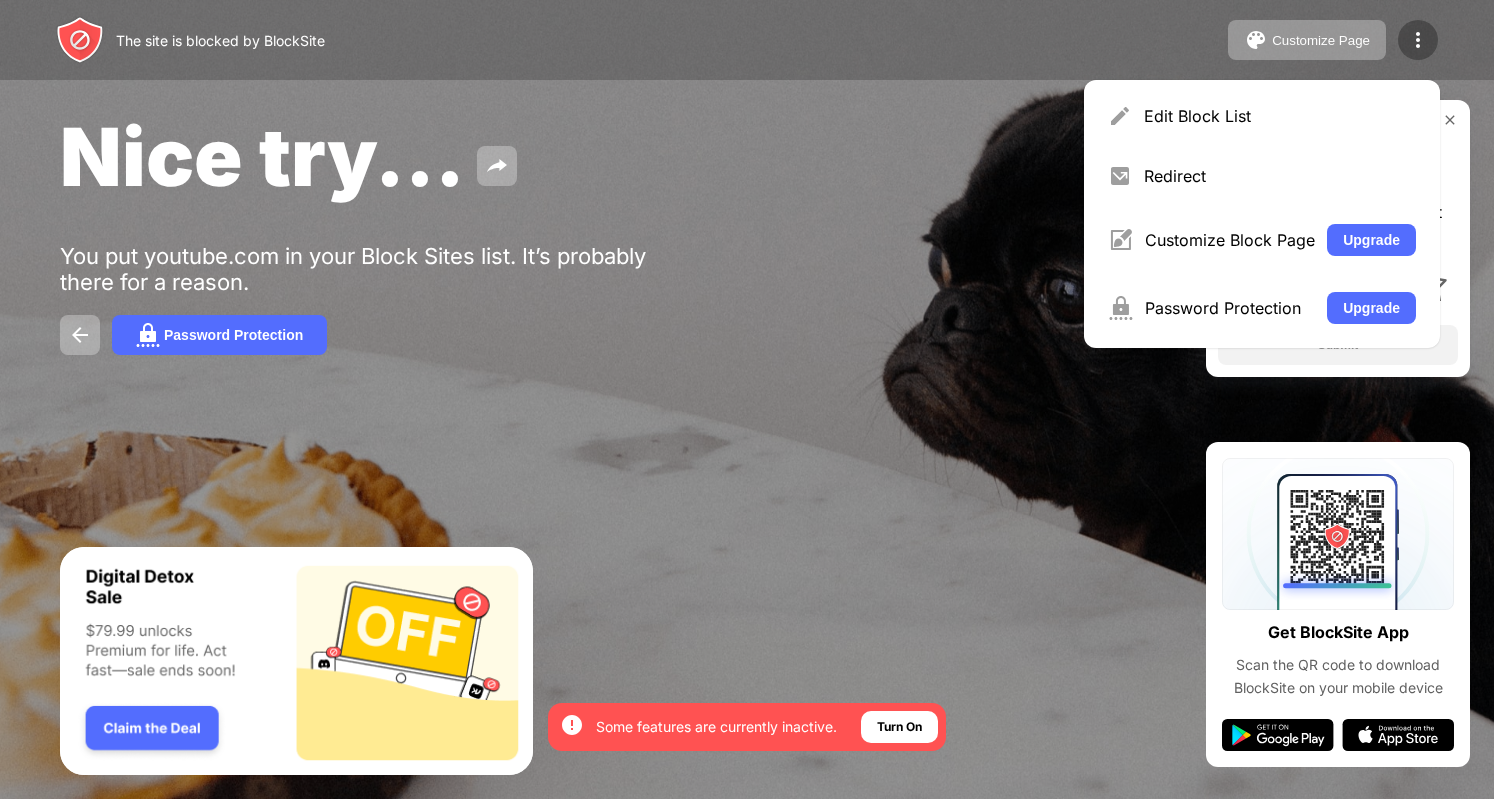 click at bounding box center [1418, 40] 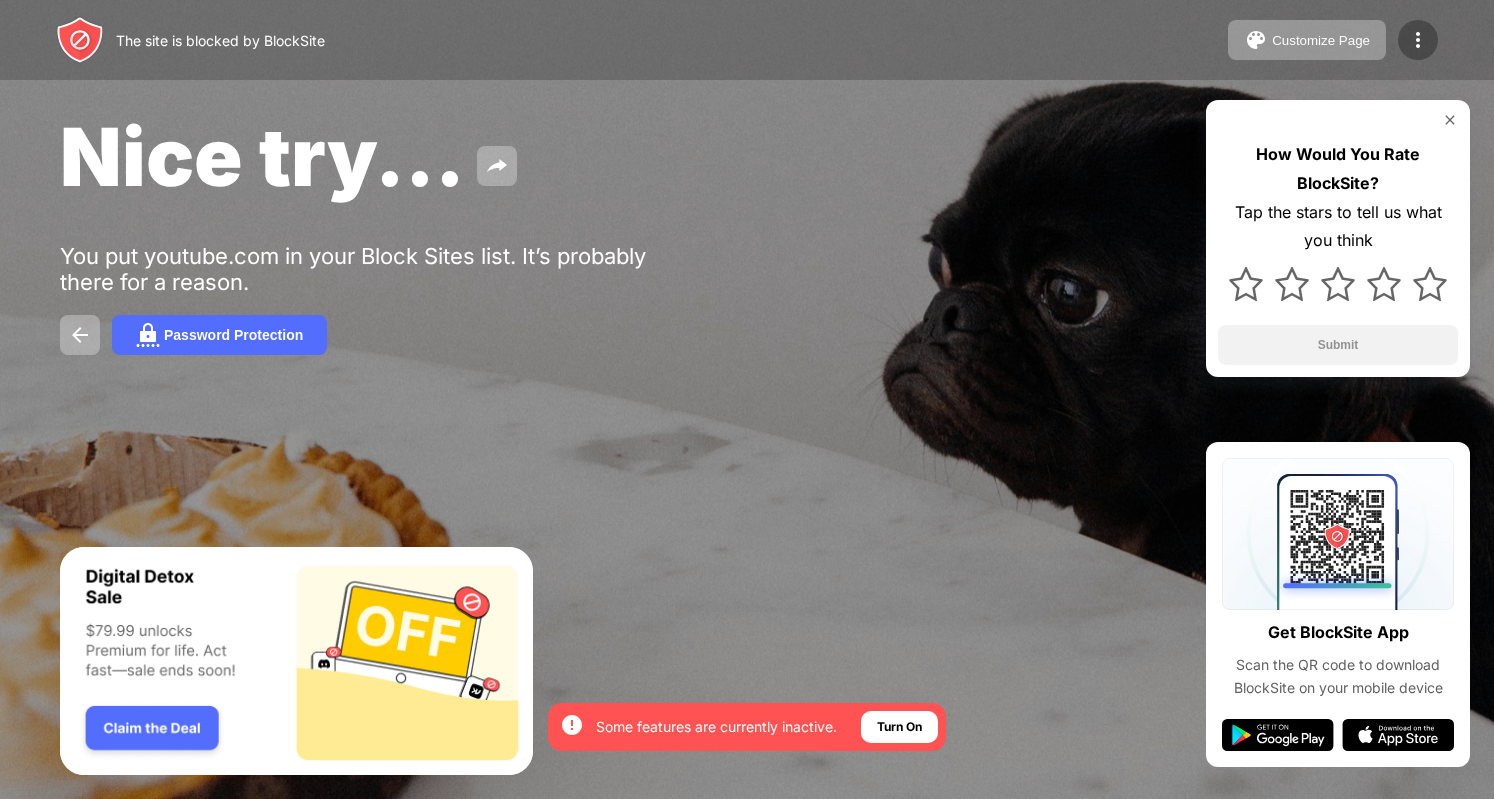 click at bounding box center [1418, 40] 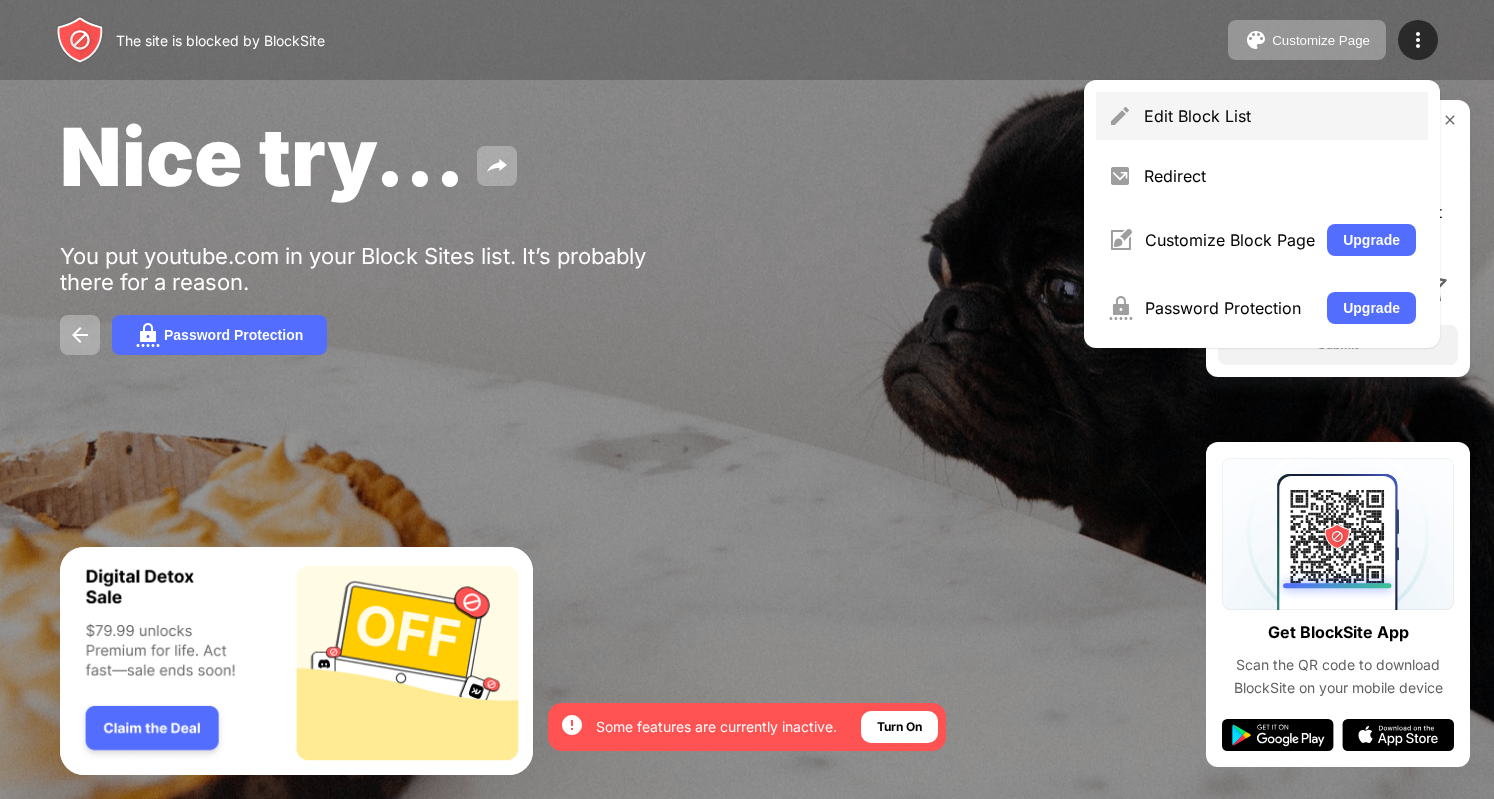 click on "Edit Block List" at bounding box center (1280, 116) 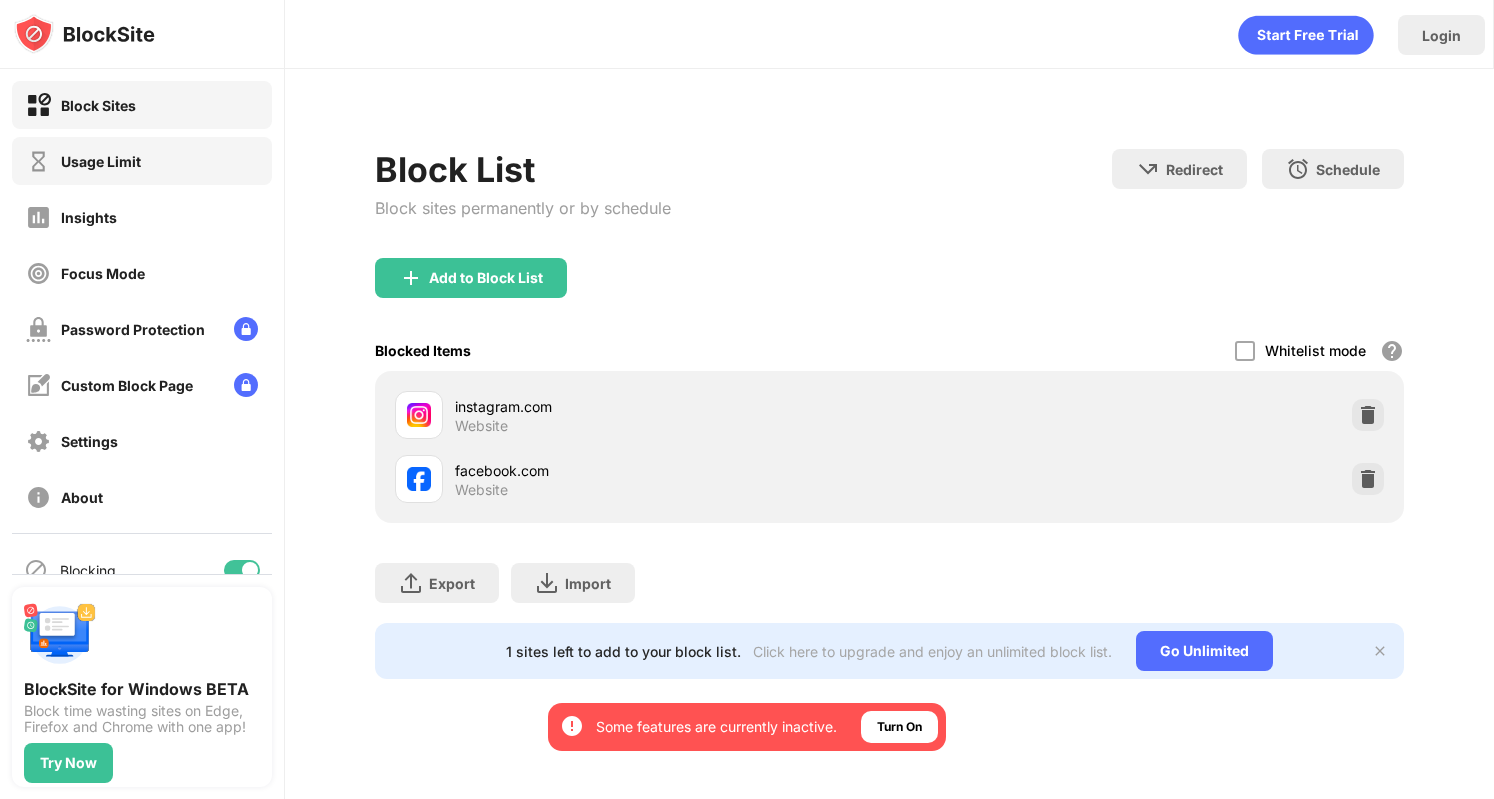 click on "Usage Limit" at bounding box center [142, 161] 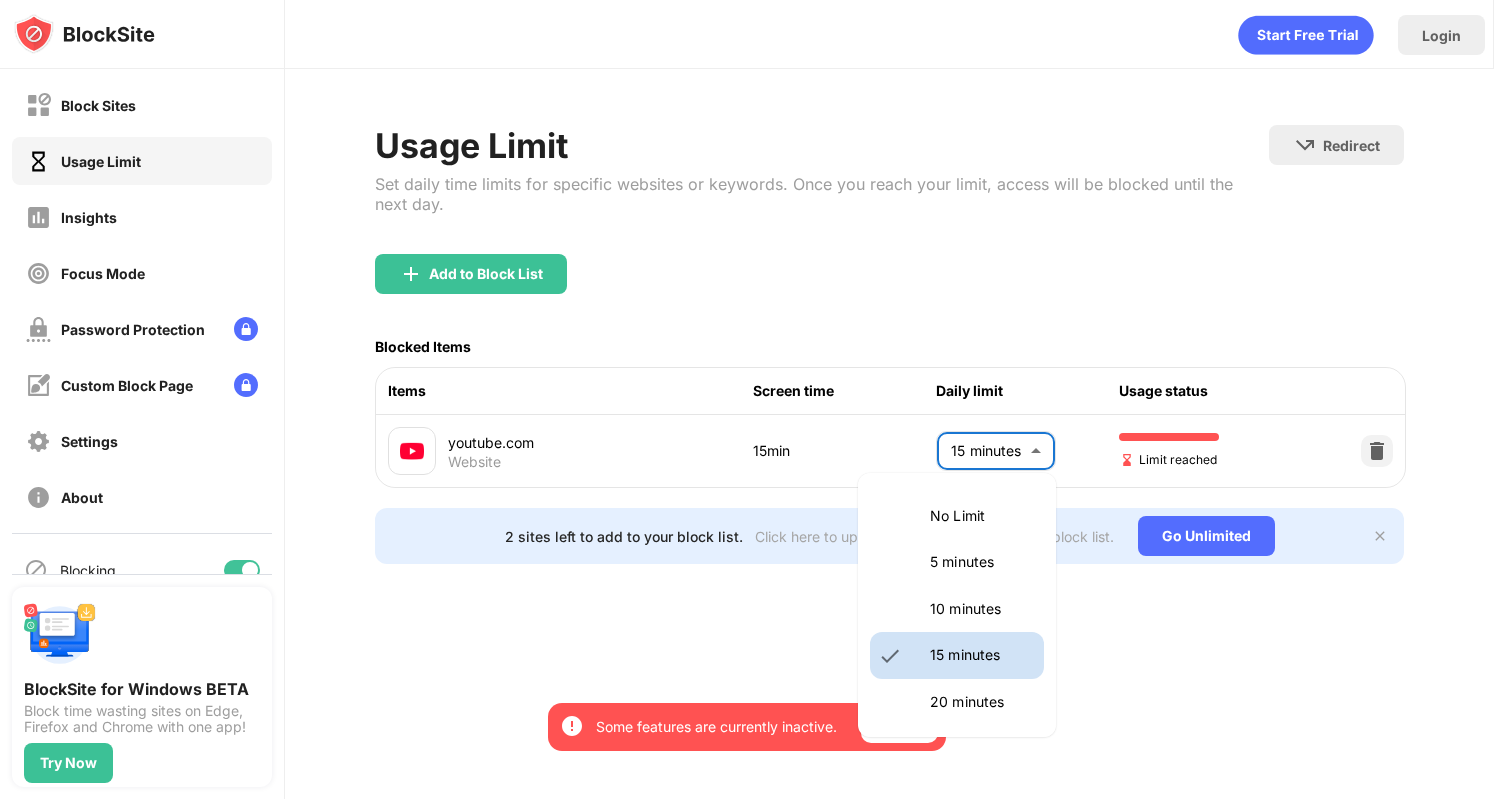 click on "By opting in, you ensure access to all the features and benefits that rely on these technologies. Some features are currently inactive. Turn On Block Sites Usage Limit Insights Focus Mode Password Protection Custom Block Page Settings About Blocking Sync with other devices Disabled BlockSite for Windows BETA Block time wasting sites on Edge, Firefox and Chrome with one app! Try Now Login Usage Limit Set daily time limits for specific websites or keywords. Once you reach your limit, access will be blocked until the next day. Redirect Choose a site to be redirected to when blocking is active Add to Block List Blocked Items Items Screen time Daily limit Usage status youtube.com Website [TIME] [TIME] ** ​ Limit reached [NUMBER] sites left to add to your block list. Click here to upgrade and enjoy an unlimited block list. Go Unlimited
No Limit [TIME] [TIME] [TIME] [TIME] [TIME] [TIME] [TIME] [TIME] [TIME] [TIME] [TIME] [TIME] [TIME] [TIME] [TIME] [TIME] [TIME] [TIME] [TIME] [TIME] [TIME]" at bounding box center [747, 399] 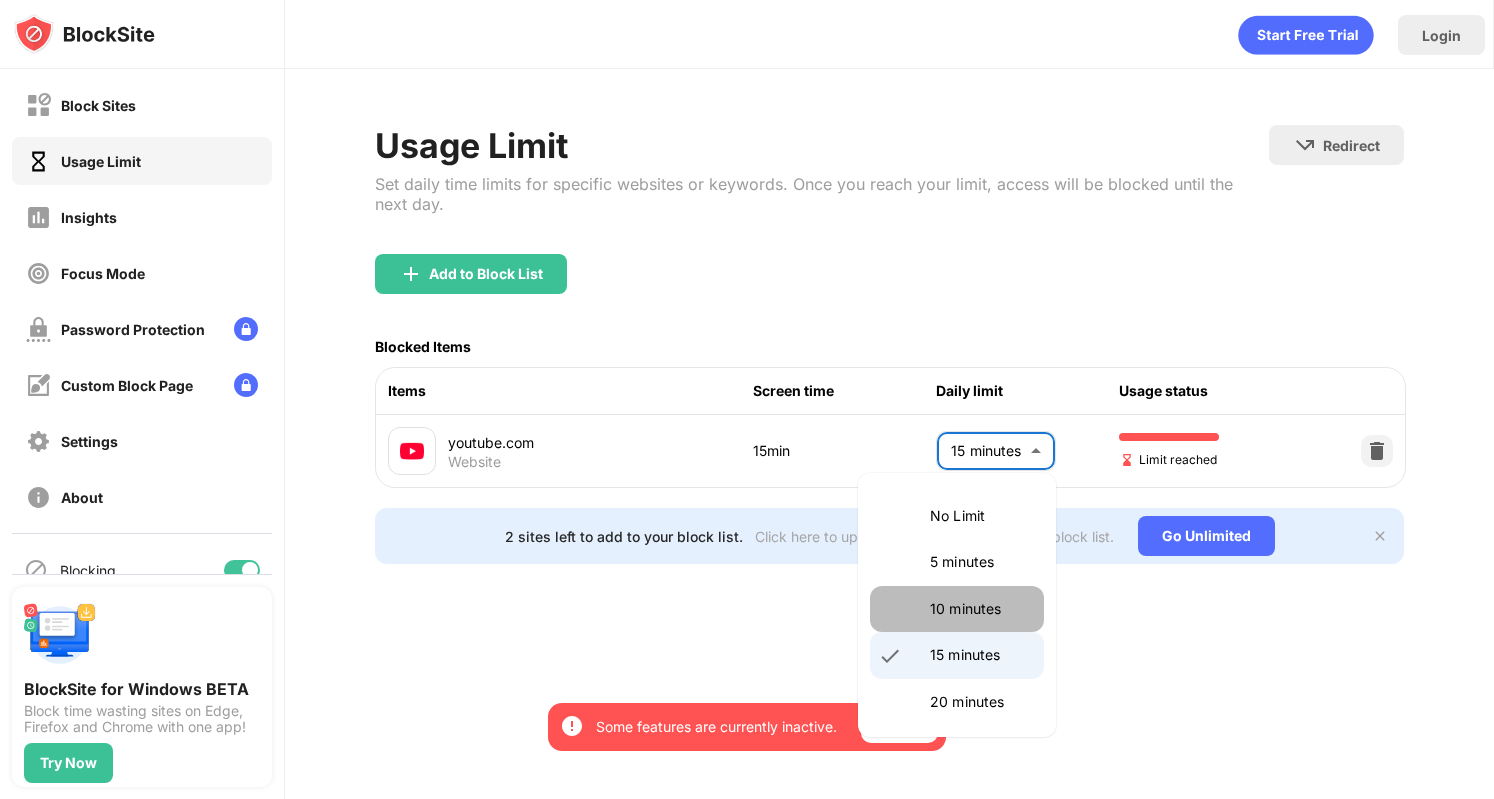 click on "10 minutes" at bounding box center [957, 609] 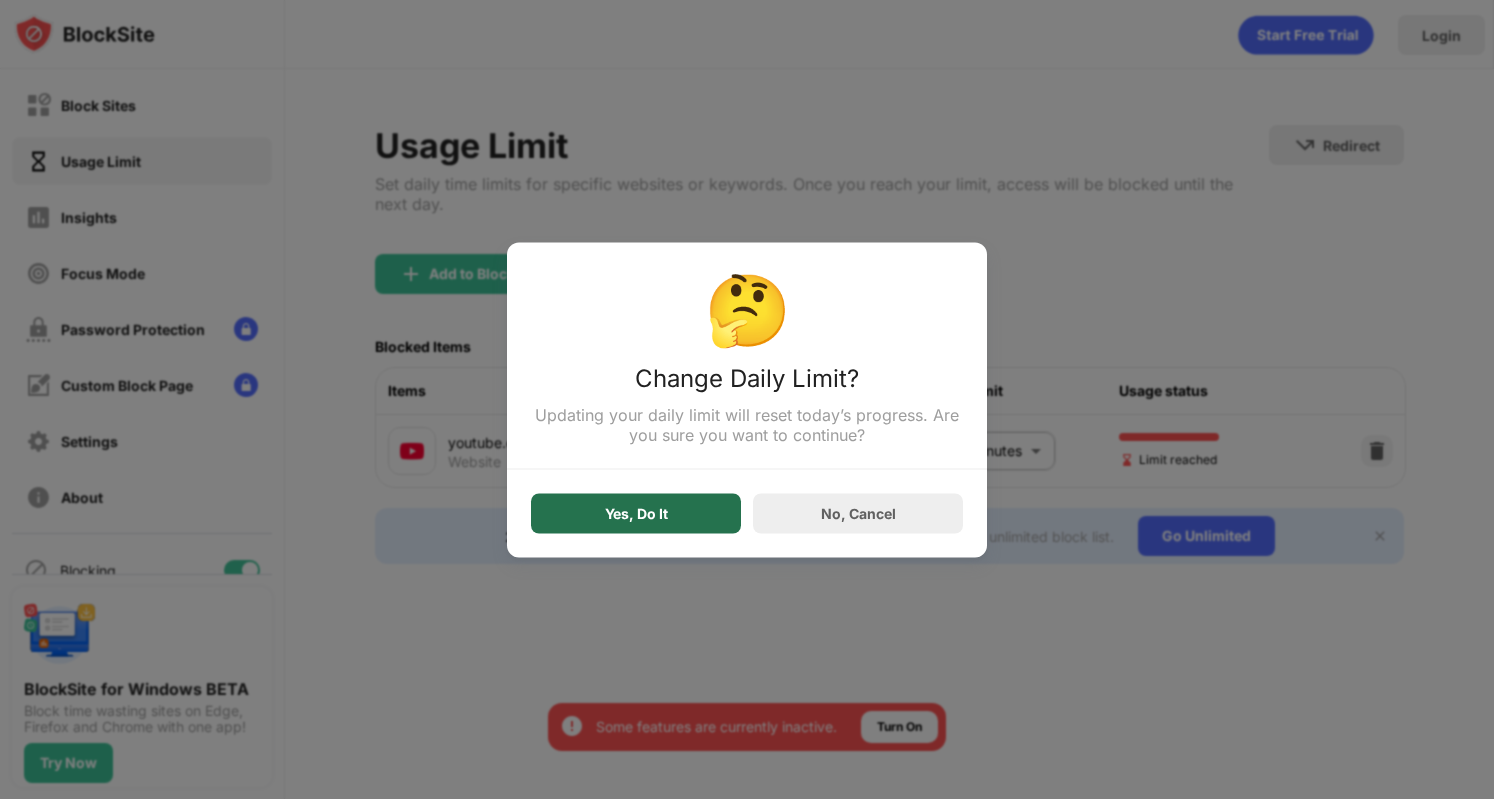 click on "Yes, Do It" at bounding box center (636, 513) 